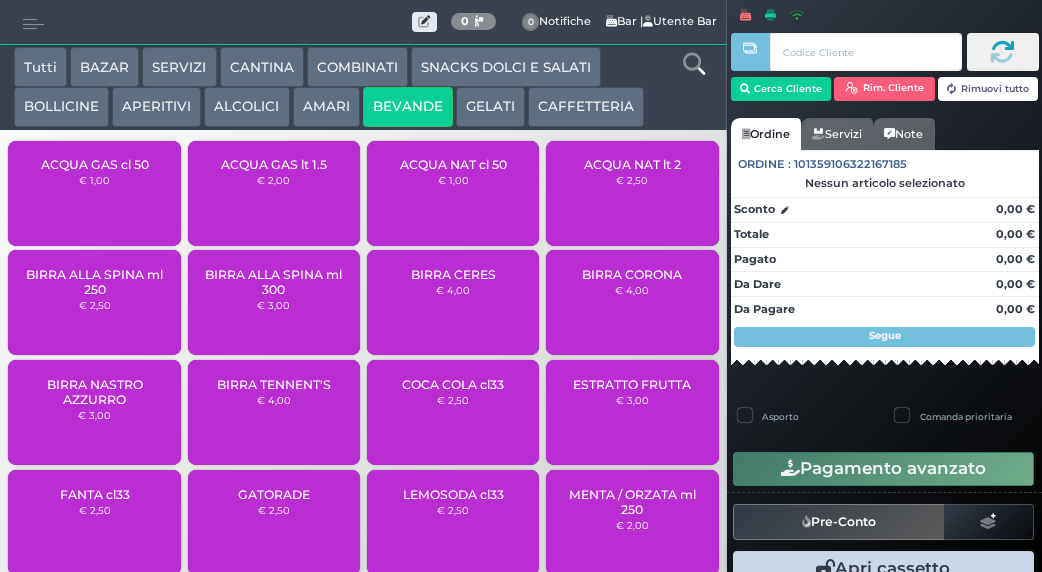 scroll, scrollTop: 0, scrollLeft: 0, axis: both 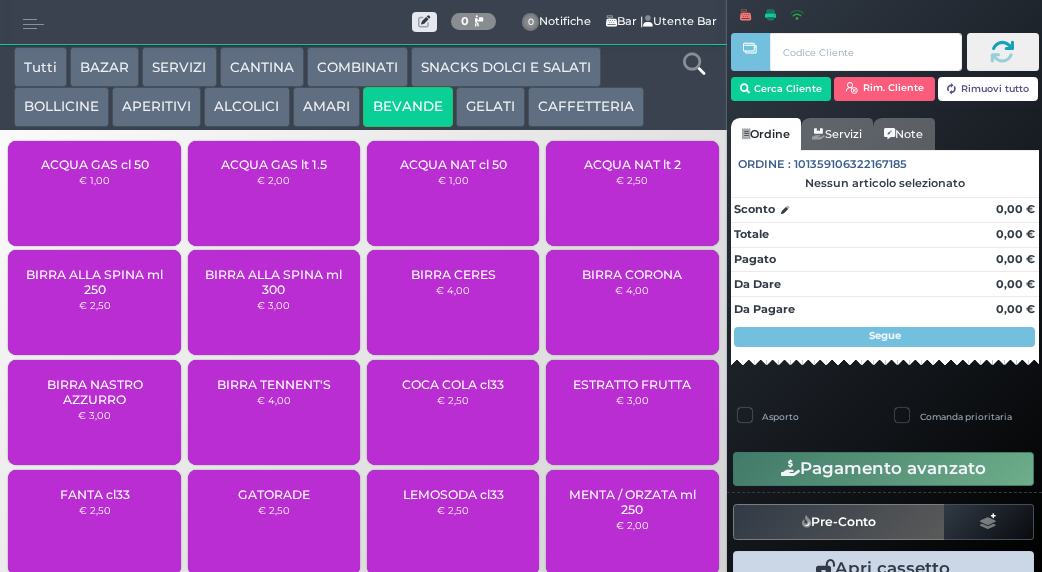 click on "ACQUA NAT lt 2" at bounding box center [632, 164] 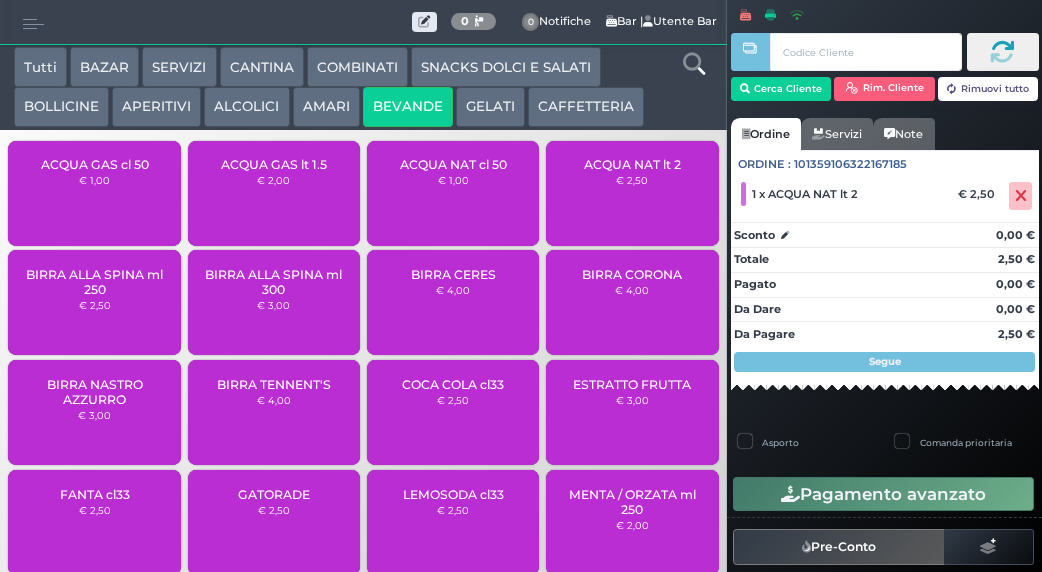 click on "ACQUA GAS cl 50" at bounding box center [95, 164] 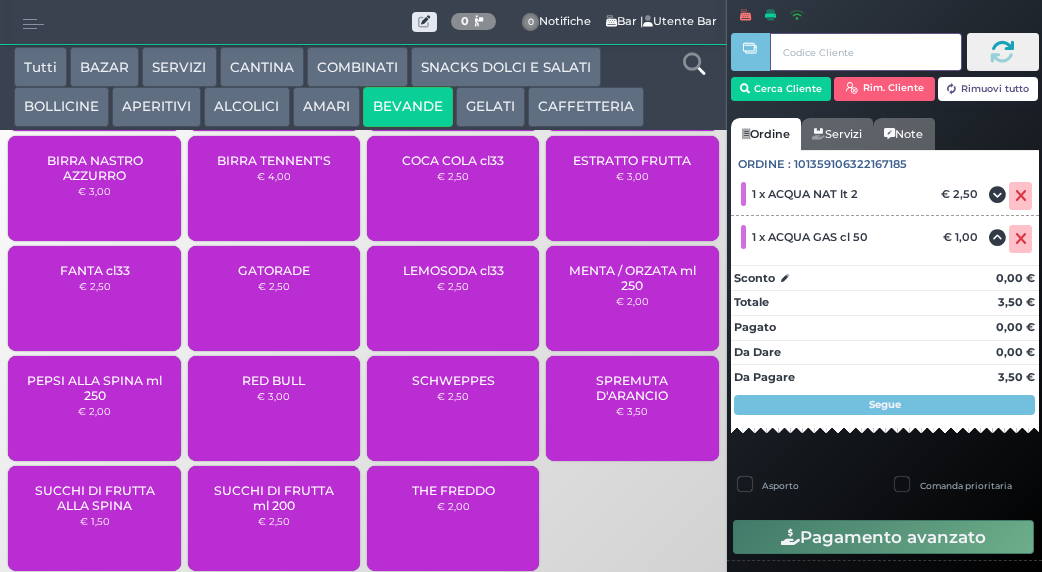 type 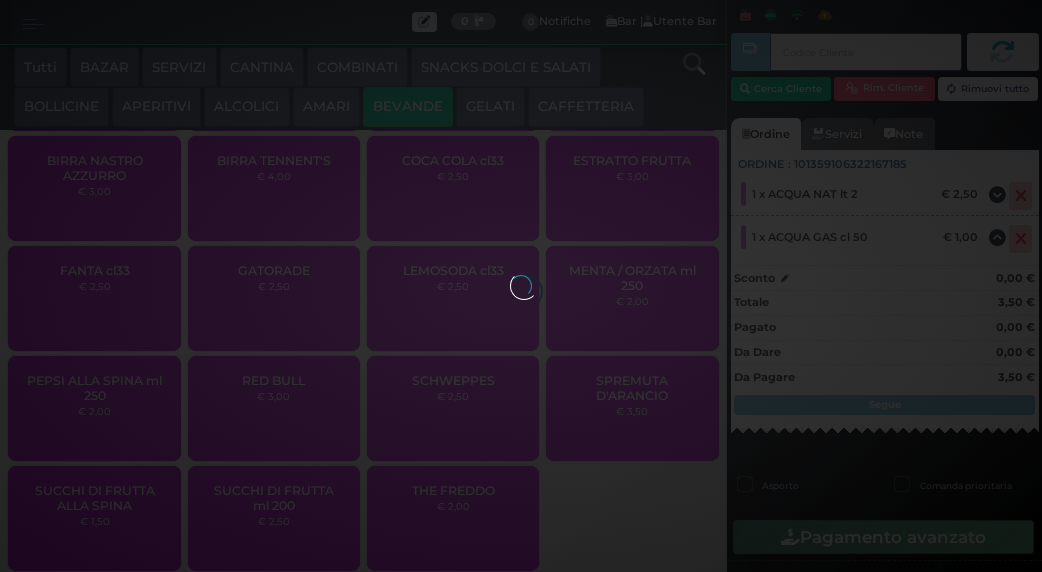 scroll, scrollTop: 332, scrollLeft: 0, axis: vertical 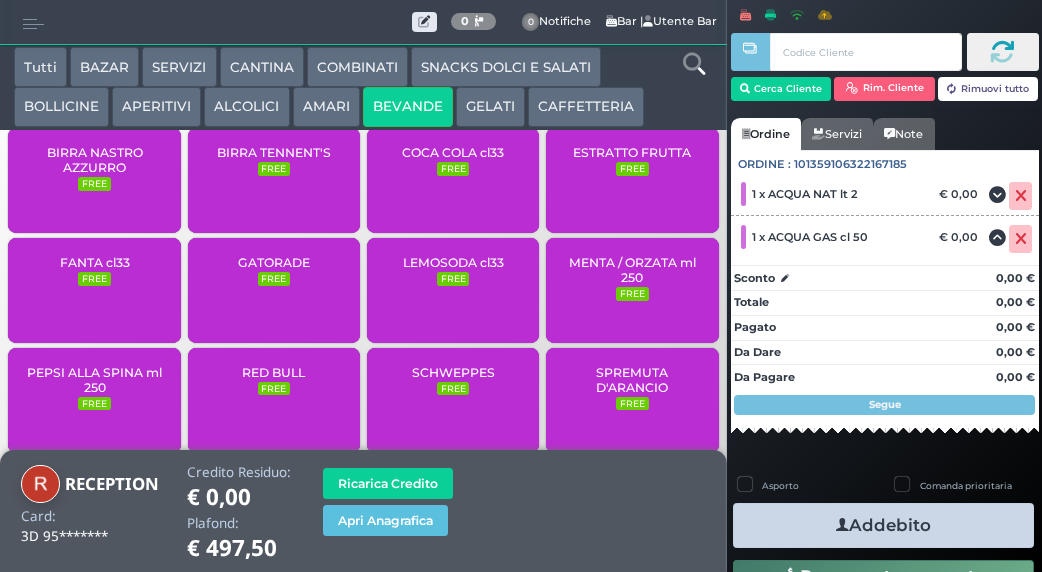 click on "Addebito" at bounding box center [883, 525] 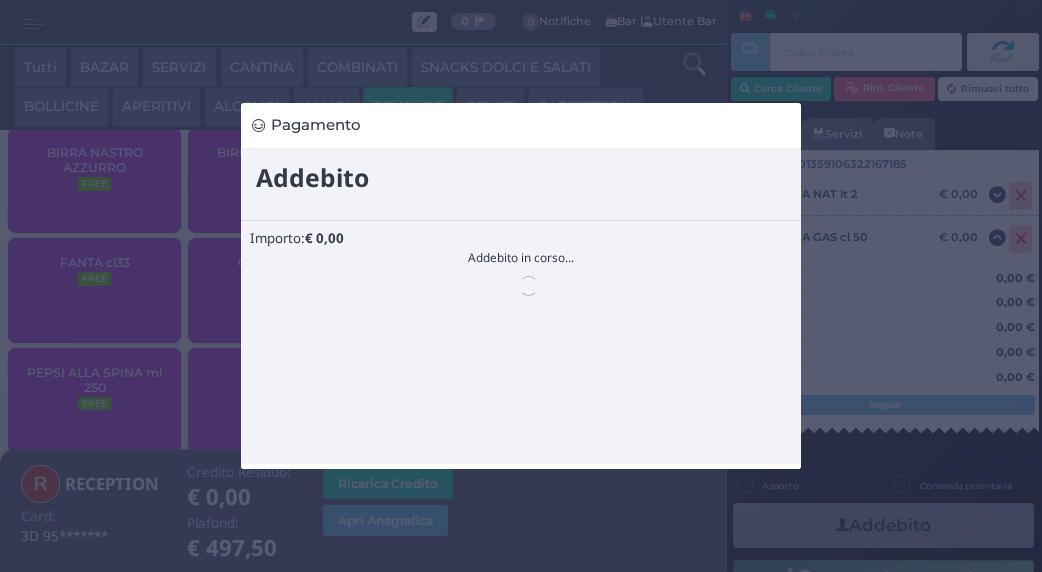 scroll, scrollTop: 0, scrollLeft: 0, axis: both 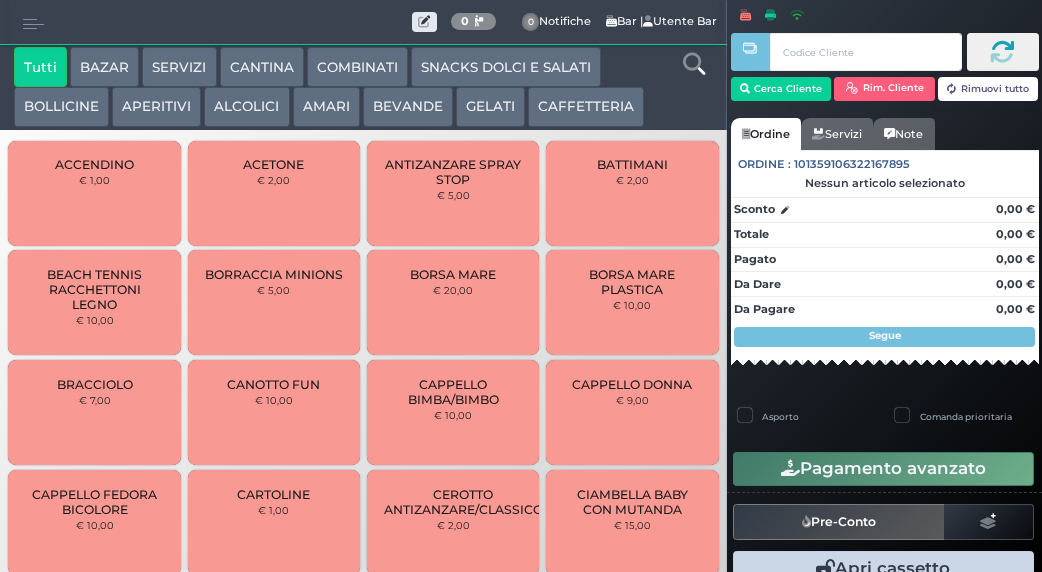 click on "BEVANDE" at bounding box center [408, 107] 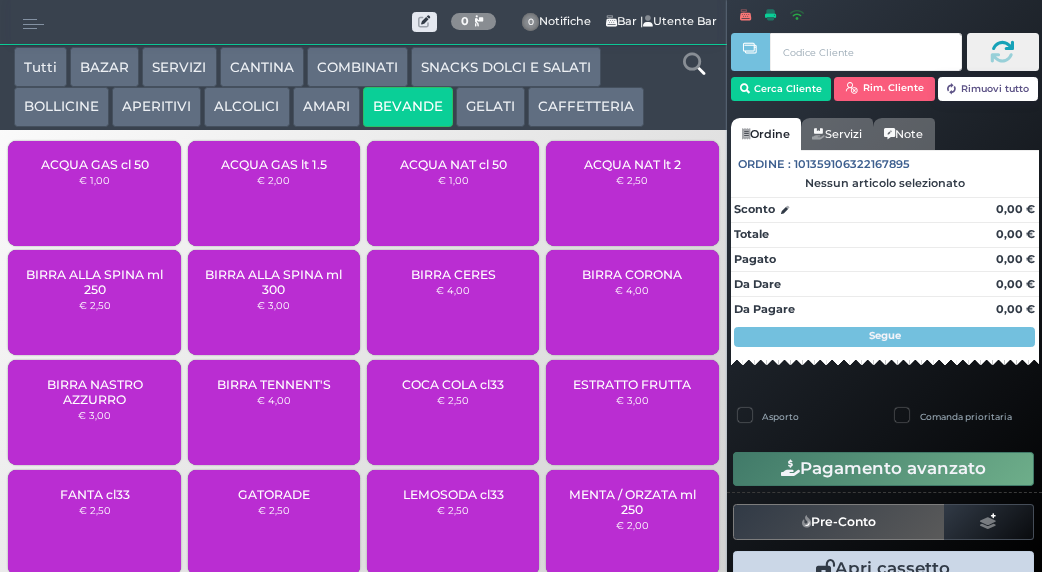 click on "ACQUA NAT lt 2
€ 2,50" at bounding box center [632, 193] 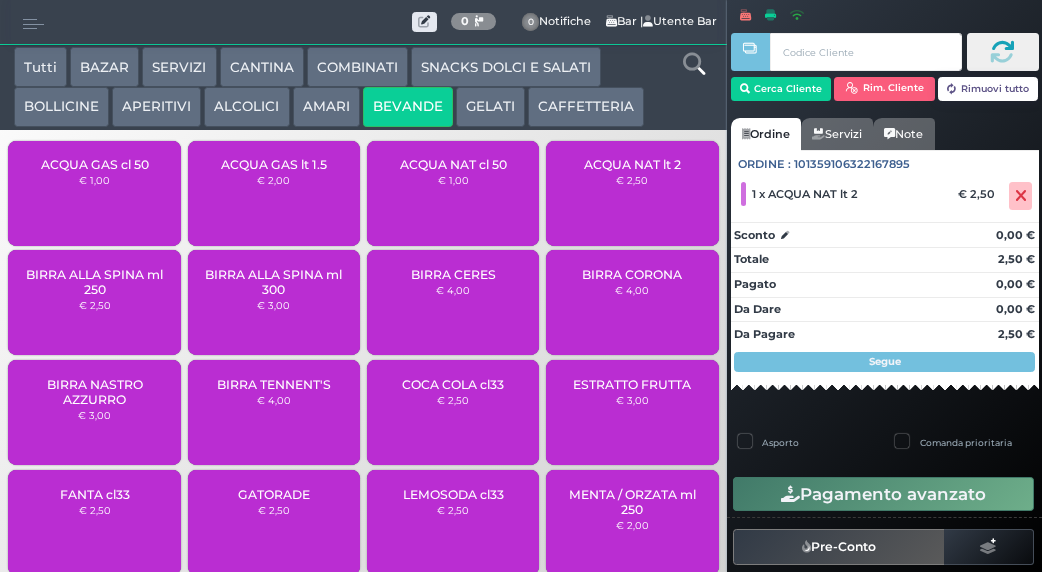 click on "ACQUA NAT lt 2" at bounding box center [632, 164] 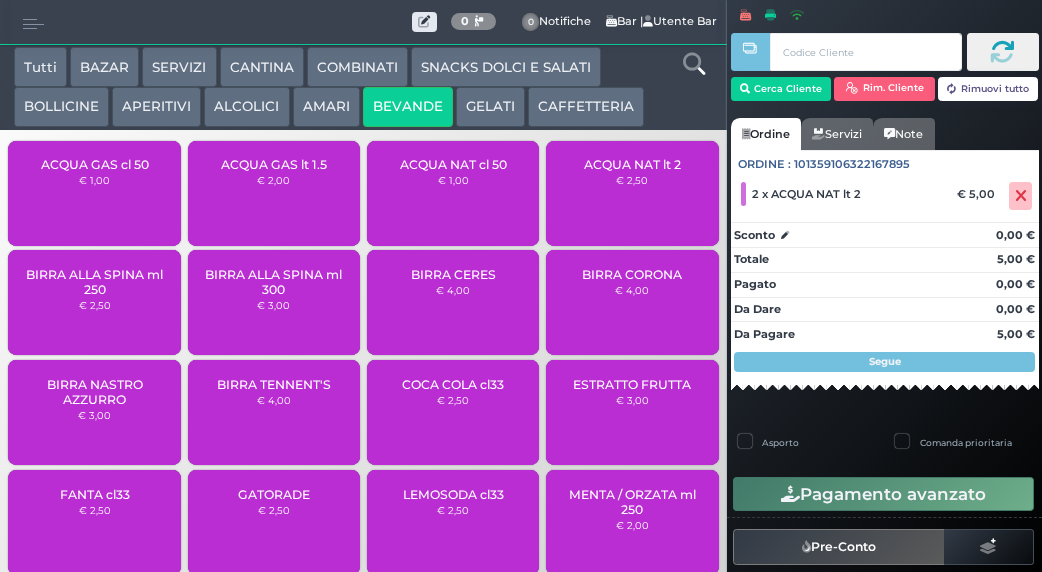 click on "ACQUA GAS cl 50" at bounding box center (95, 164) 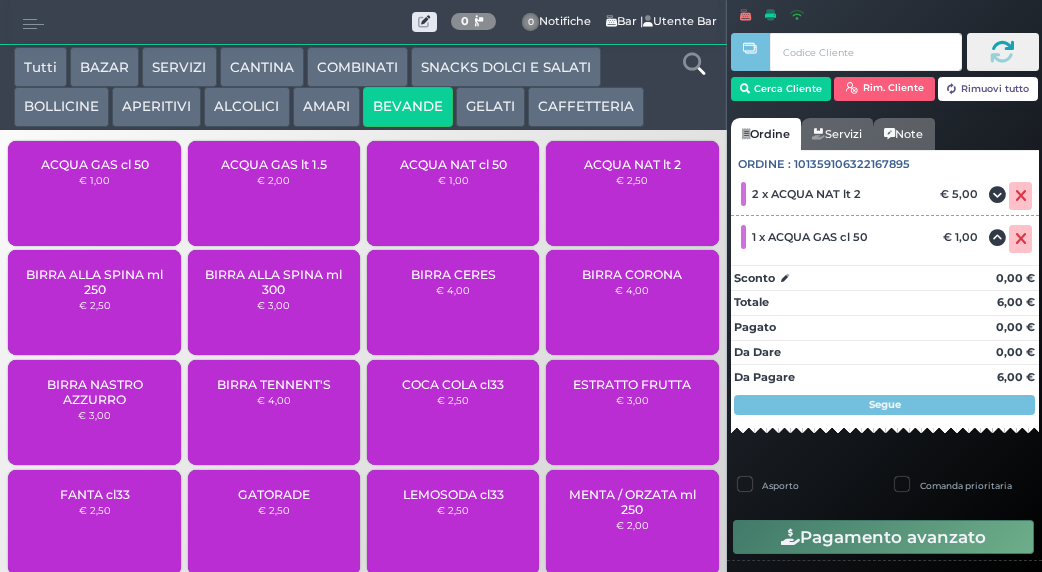 click on "ACQUA NAT cl 50" at bounding box center [453, 164] 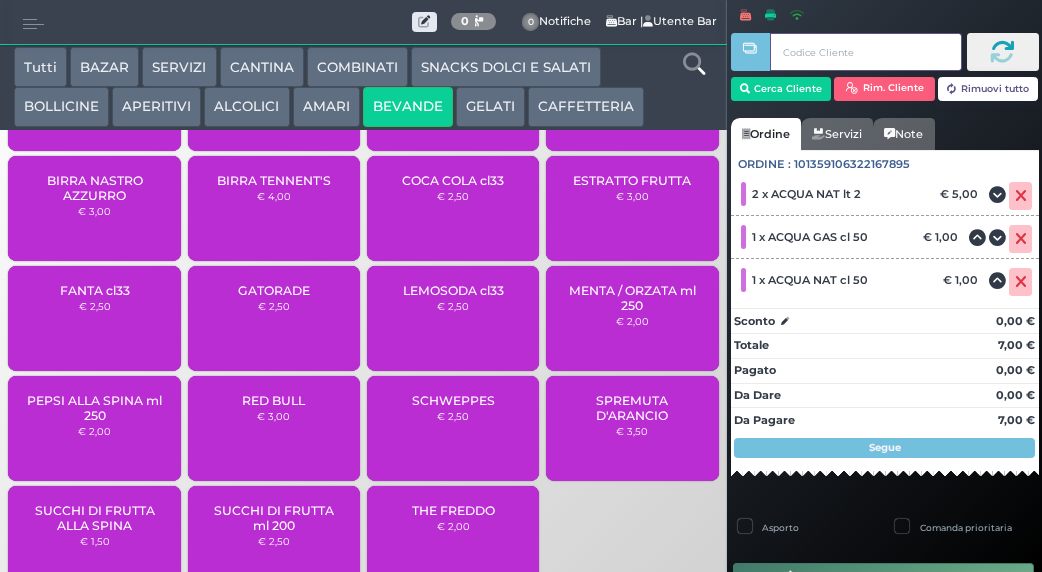 type 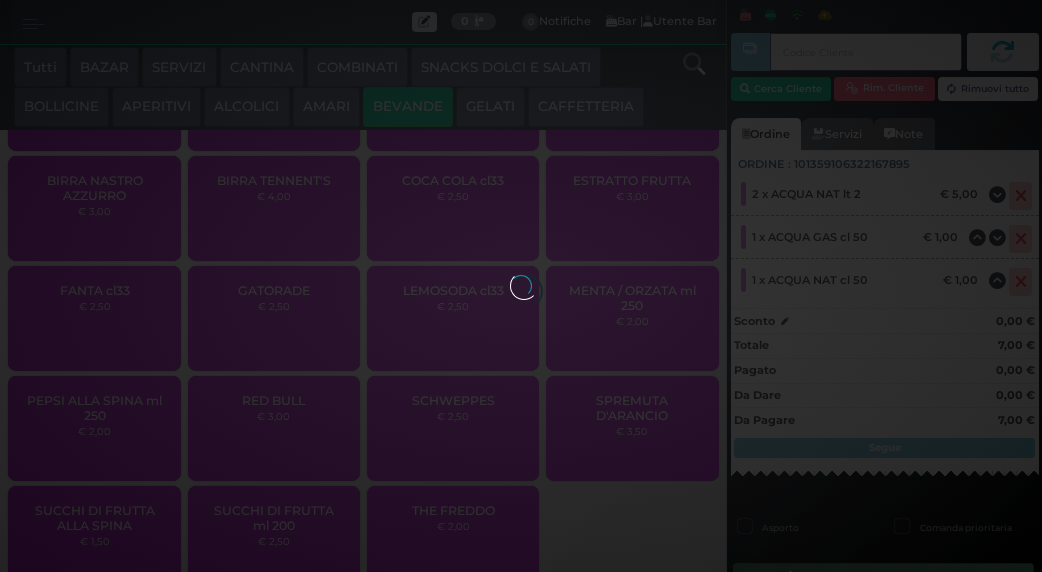 scroll, scrollTop: 332, scrollLeft: 0, axis: vertical 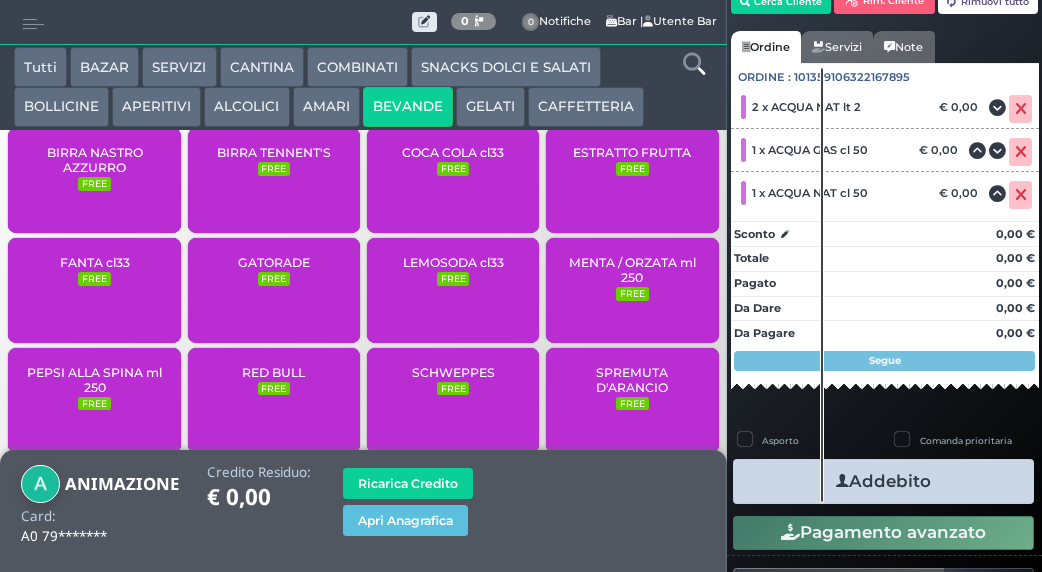 click on "Addebito" at bounding box center (883, 481) 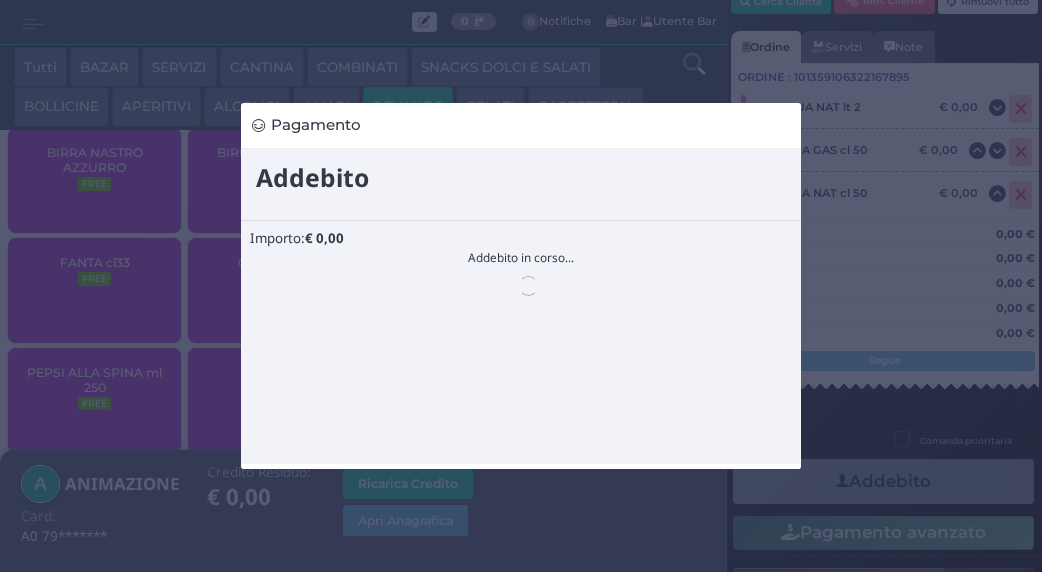 scroll, scrollTop: 0, scrollLeft: 0, axis: both 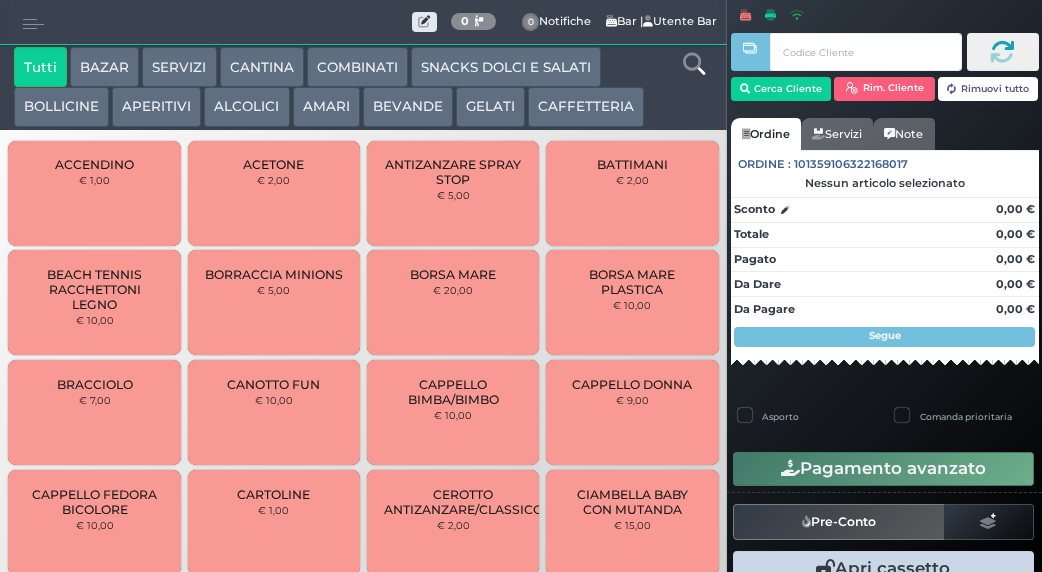 click on "BEVANDE" at bounding box center (408, 107) 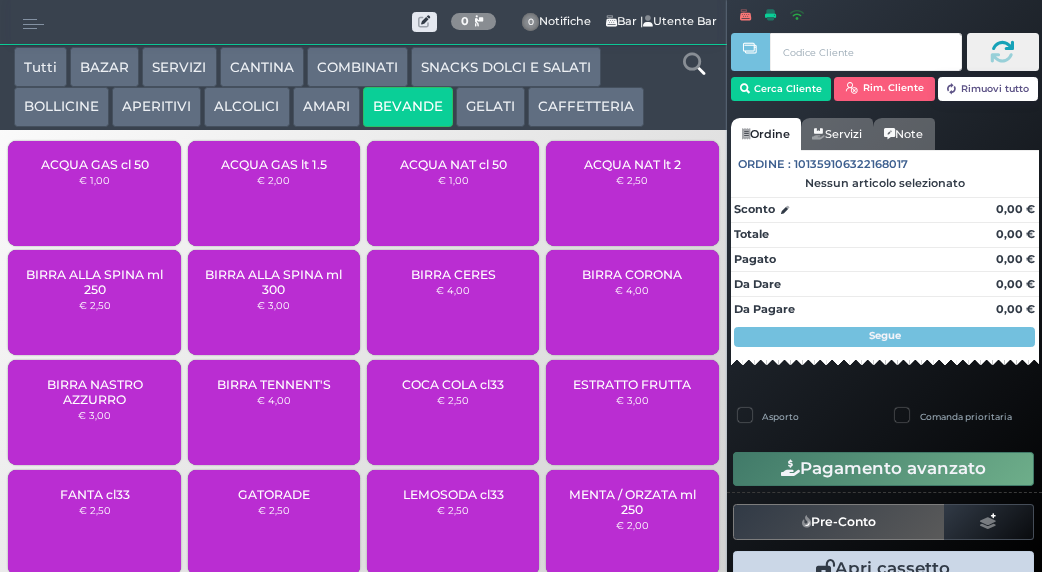 click on "€ 1,00" at bounding box center (453, 180) 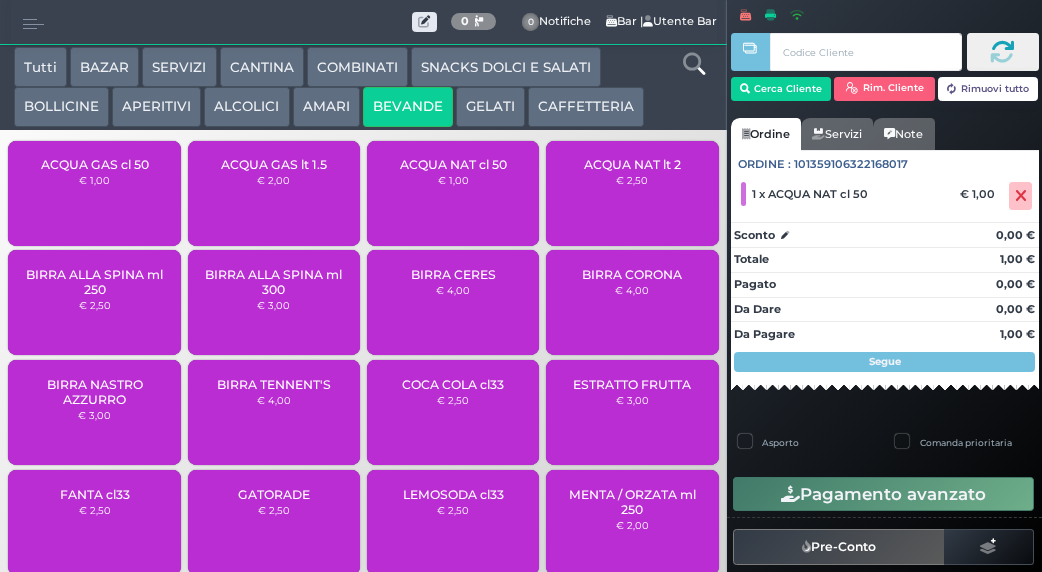 click on "ACQUA GAS cl 50" at bounding box center (95, 164) 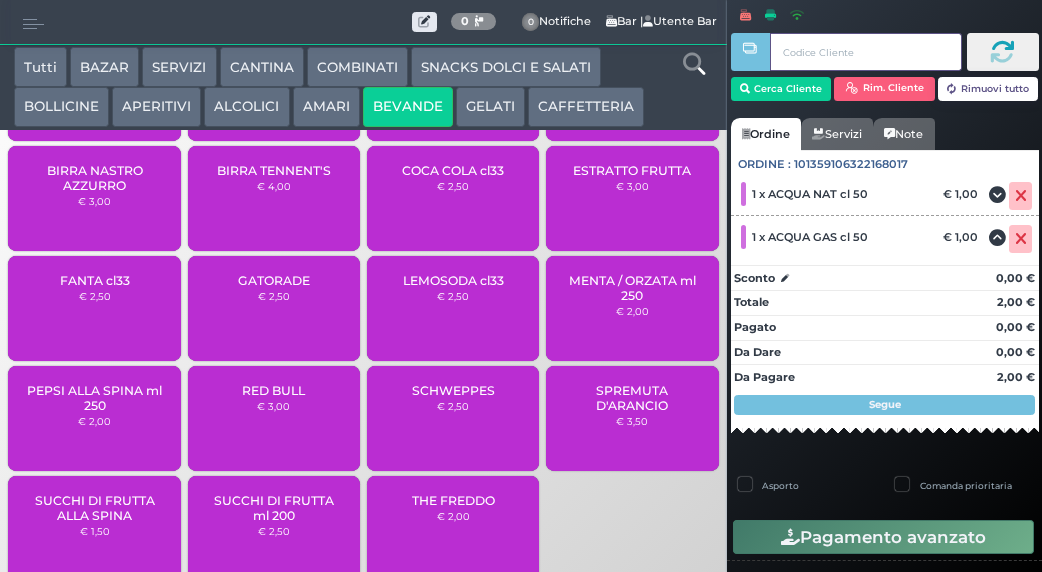 type 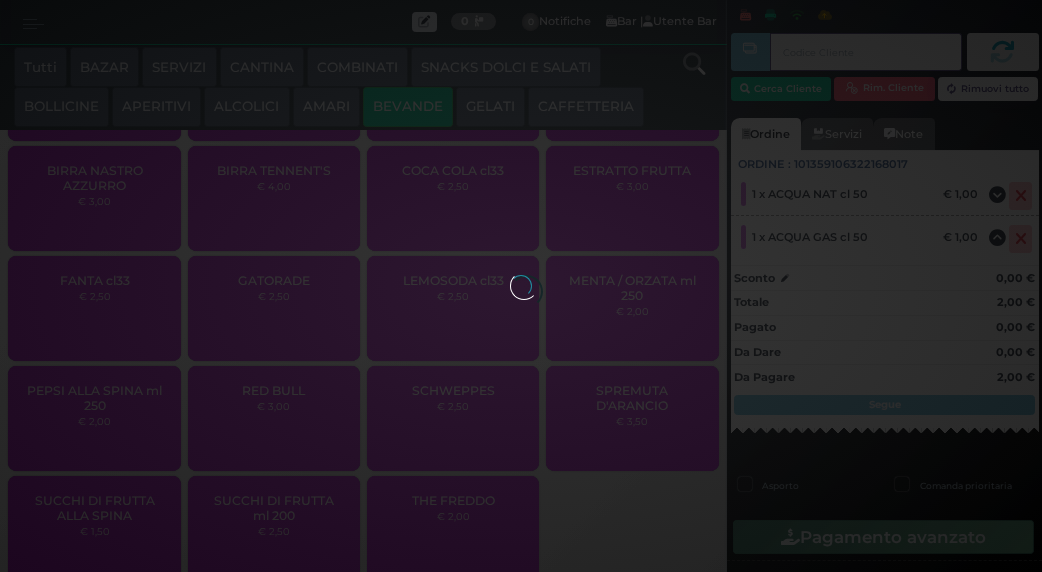 scroll, scrollTop: 332, scrollLeft: 0, axis: vertical 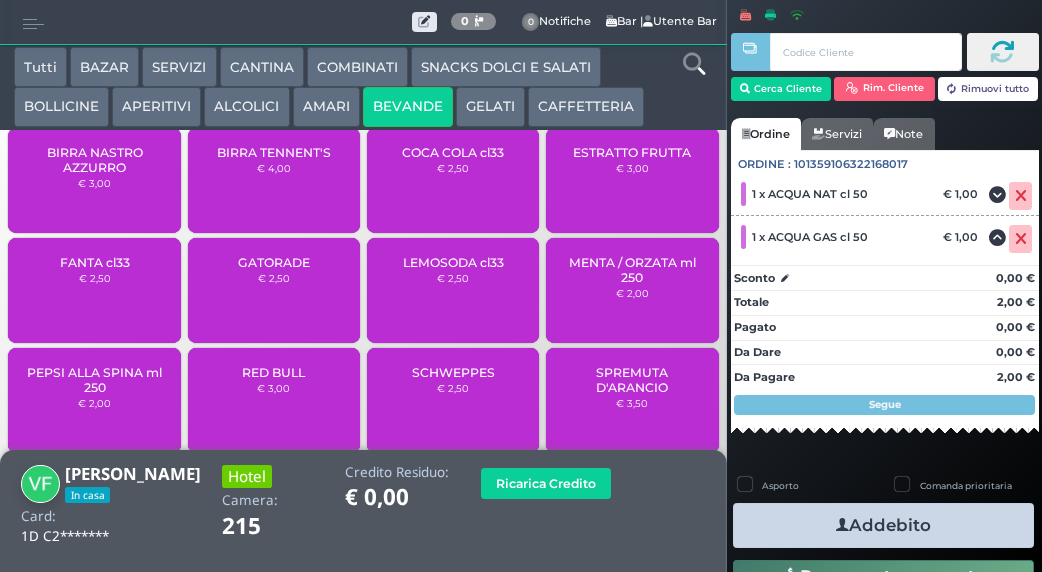 click on "Addebito" at bounding box center [883, 525] 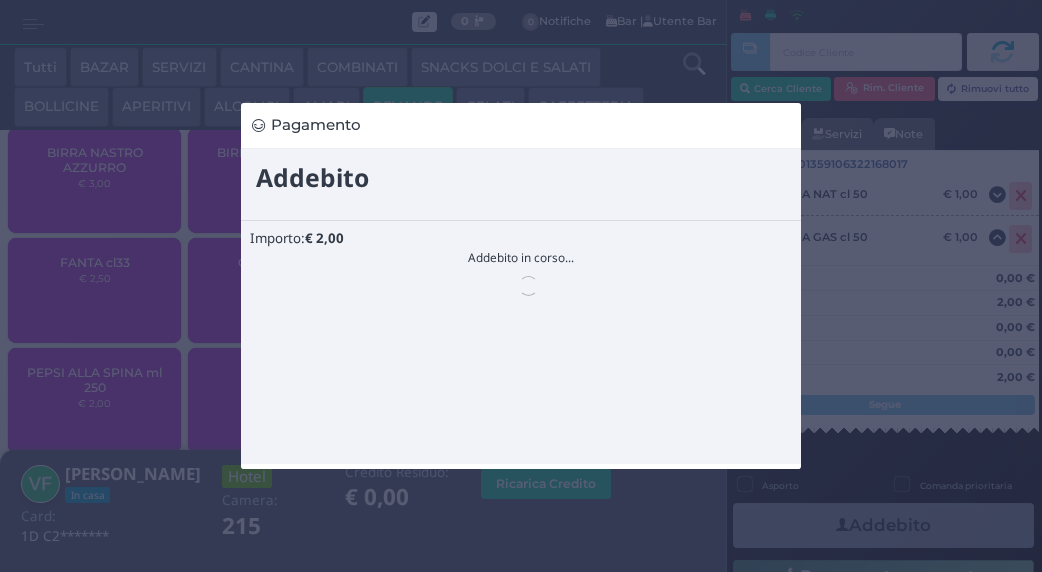 scroll, scrollTop: 0, scrollLeft: 0, axis: both 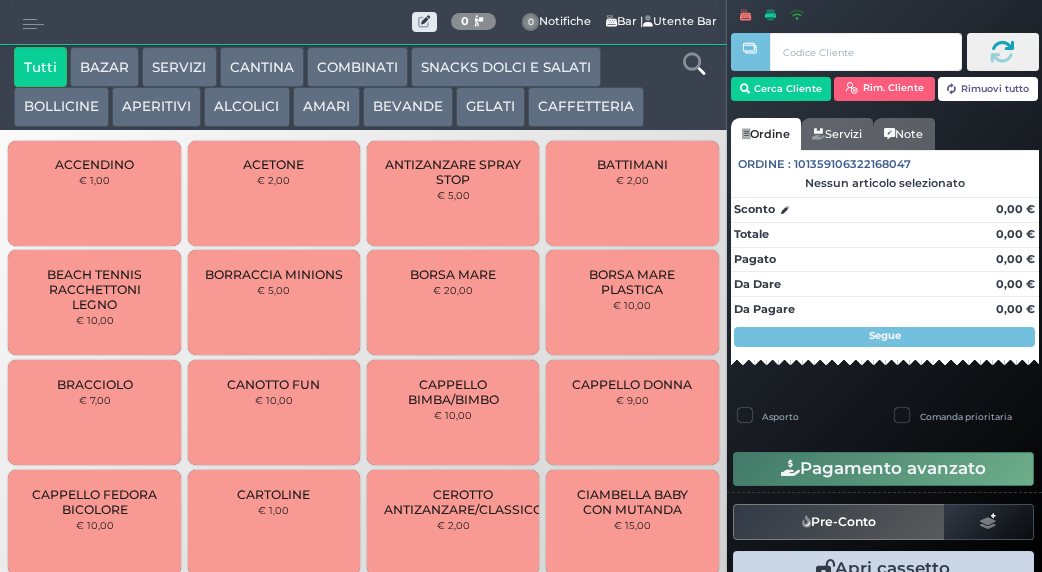 click on "BEVANDE" at bounding box center (408, 107) 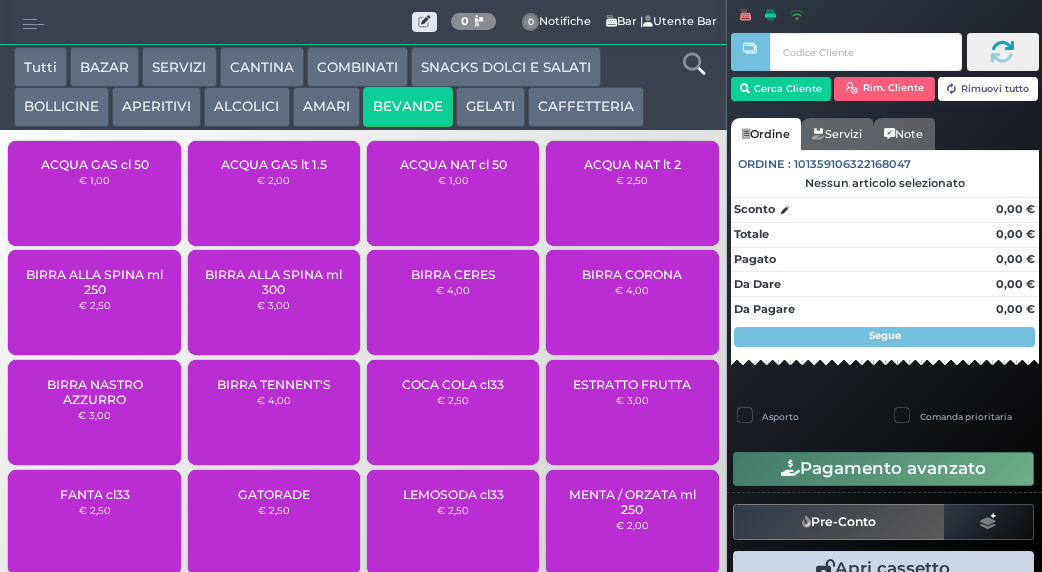 click on "ACQUA GAS cl 50" at bounding box center (95, 164) 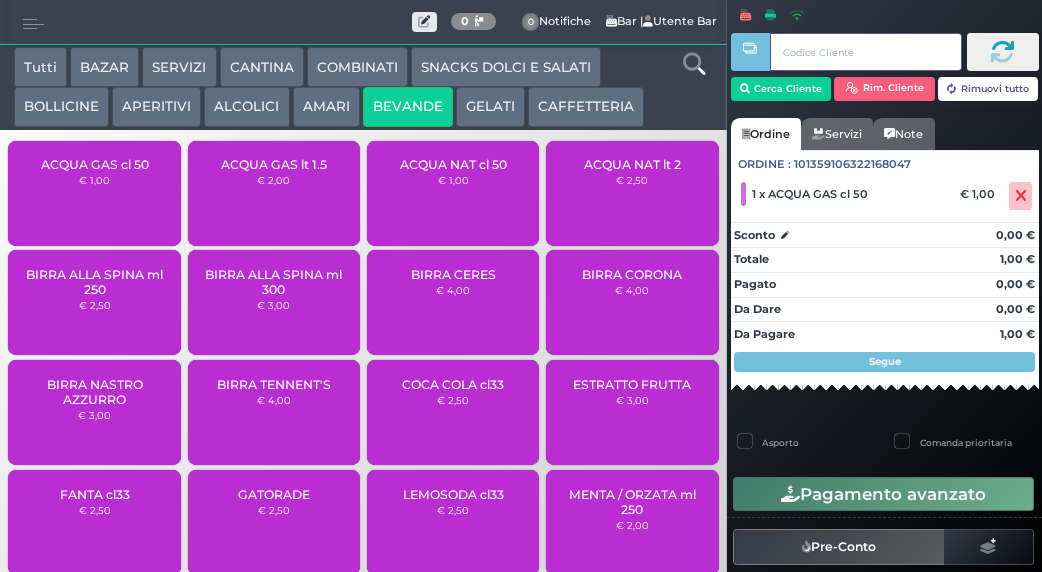 type 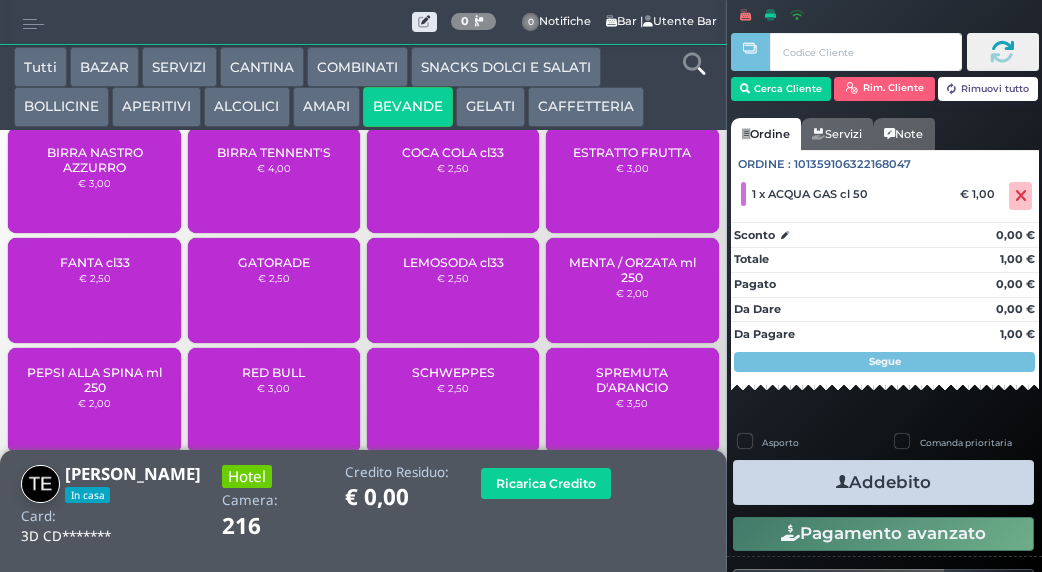 click on "Addebito" at bounding box center [883, 482] 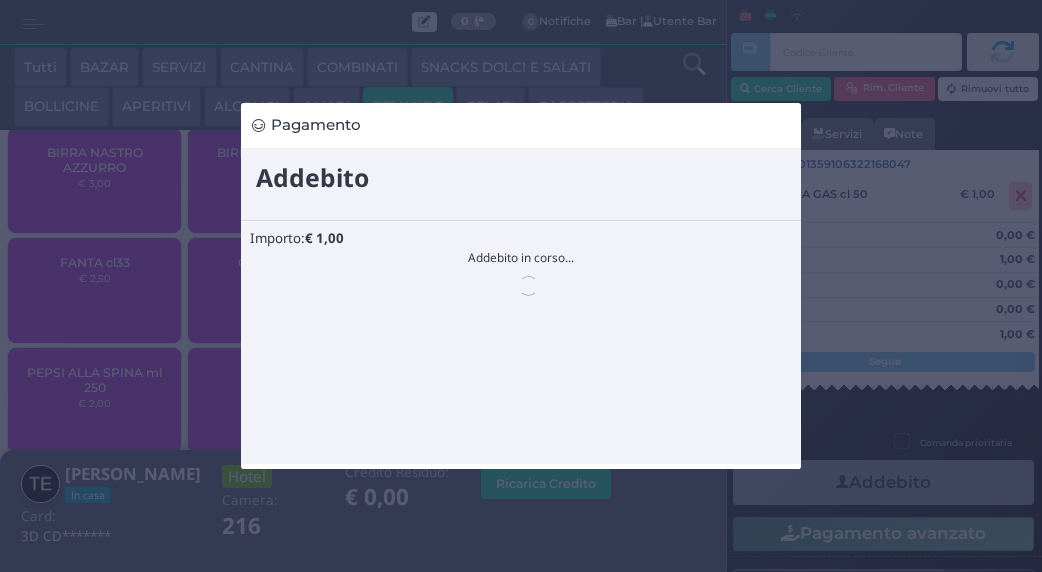 scroll, scrollTop: 0, scrollLeft: 0, axis: both 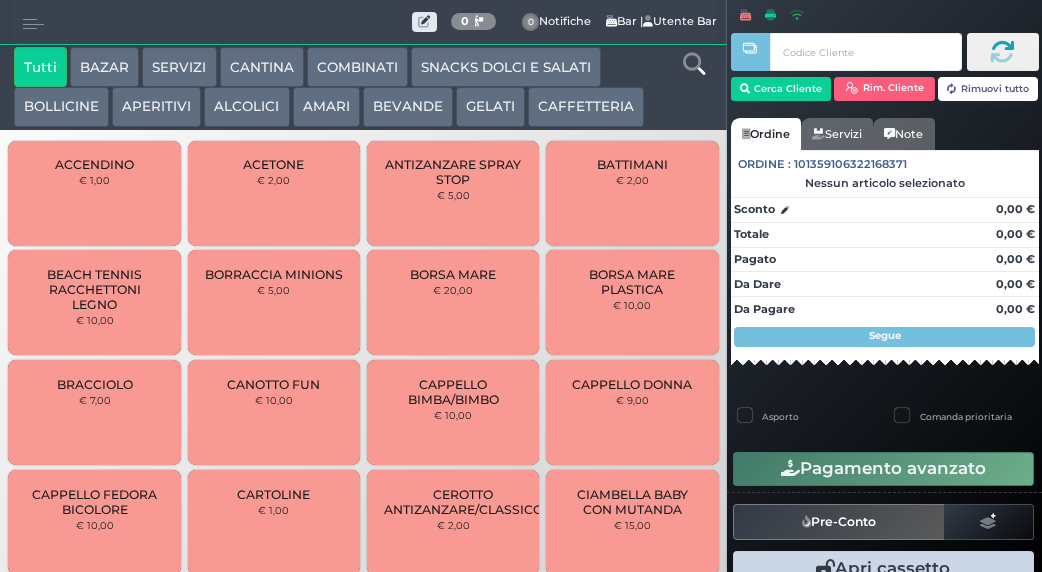 click on "BAZAR" at bounding box center [104, 67] 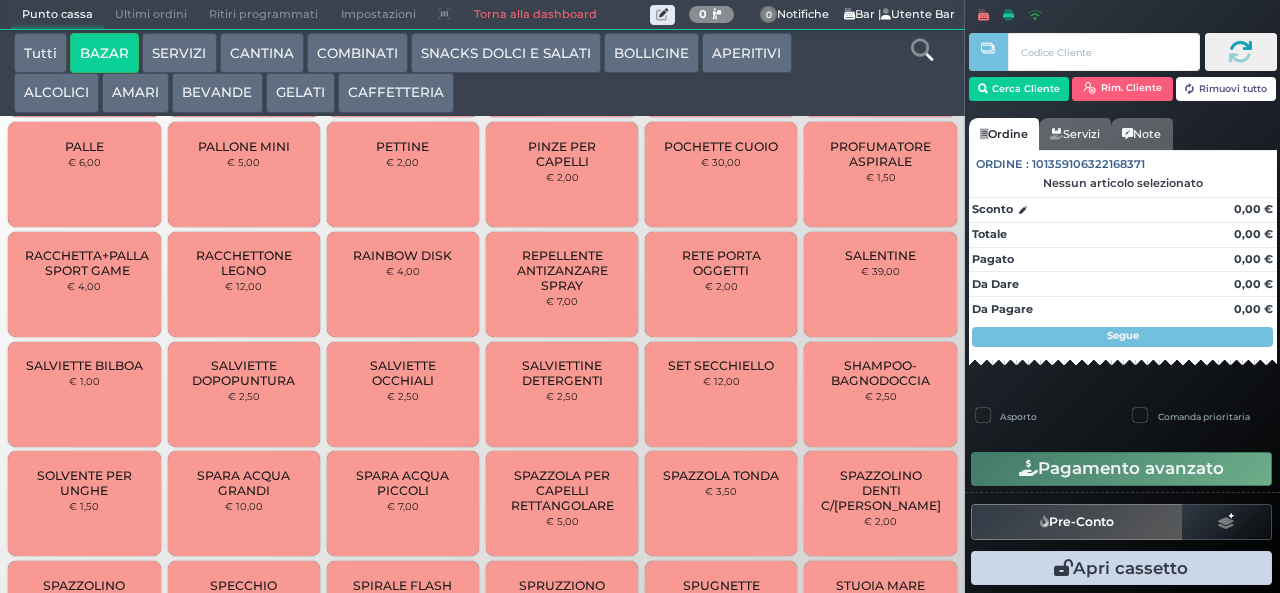 scroll, scrollTop: 1264, scrollLeft: 0, axis: vertical 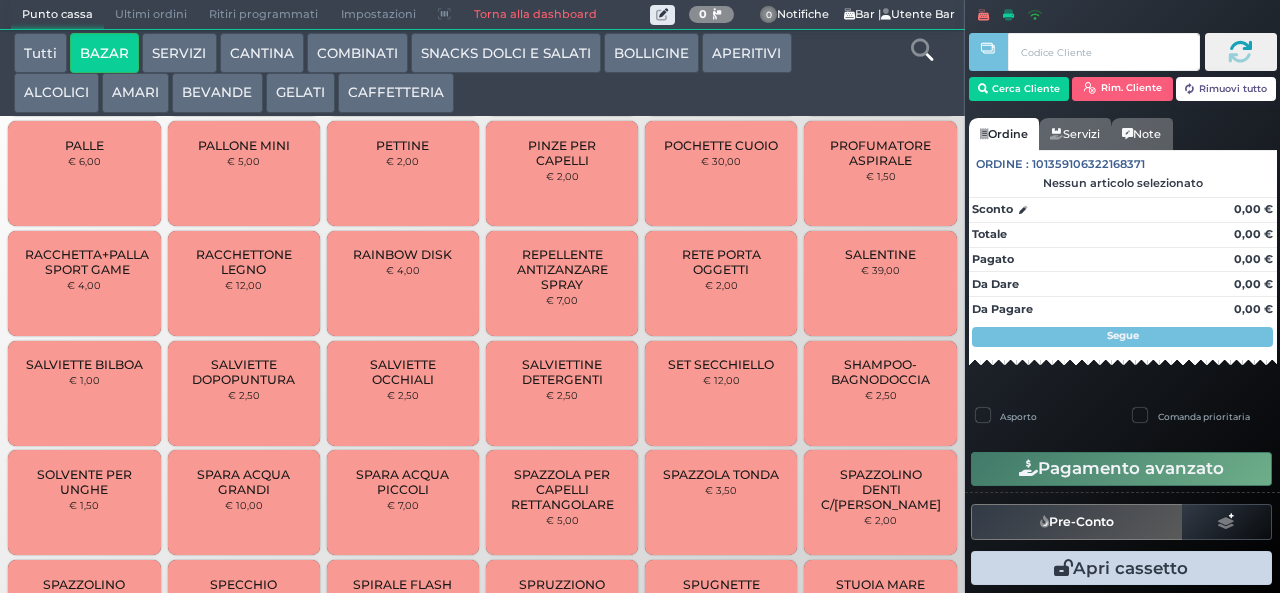 click on "SET SECCHIELLO" at bounding box center [721, 364] 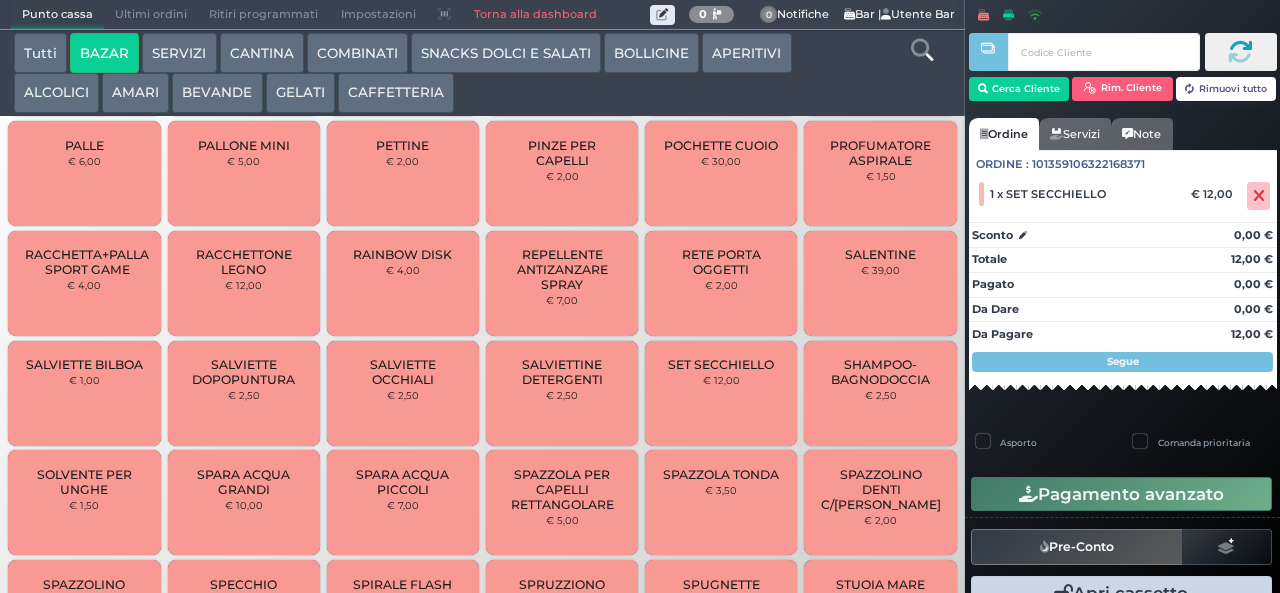 scroll, scrollTop: 1538, scrollLeft: 0, axis: vertical 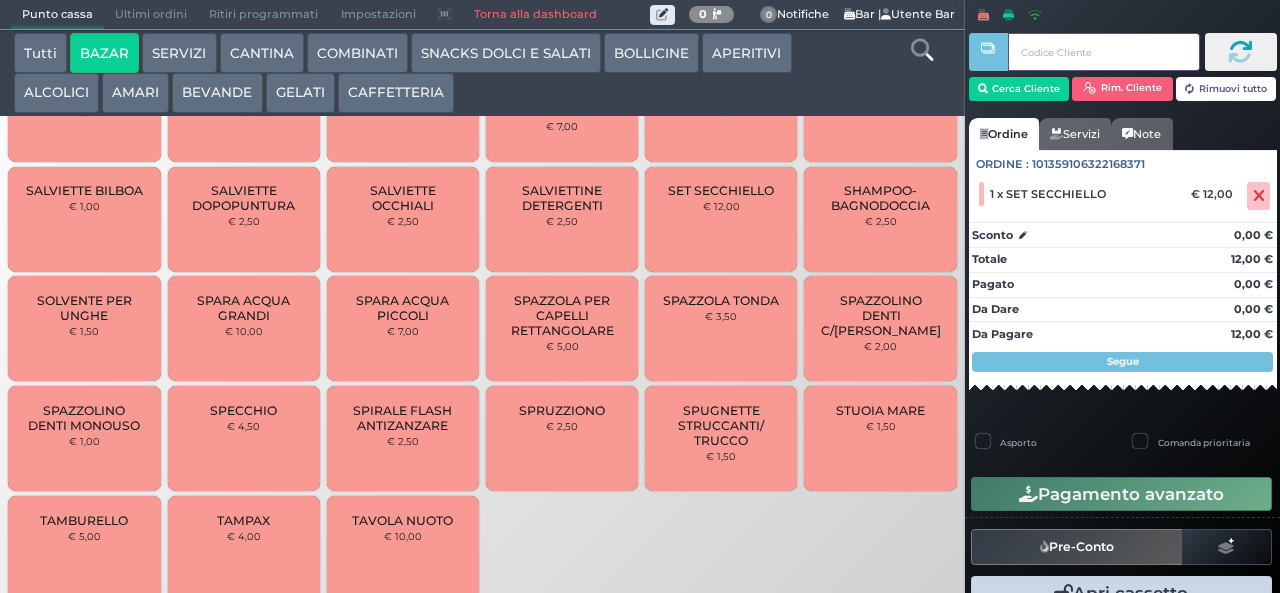 type 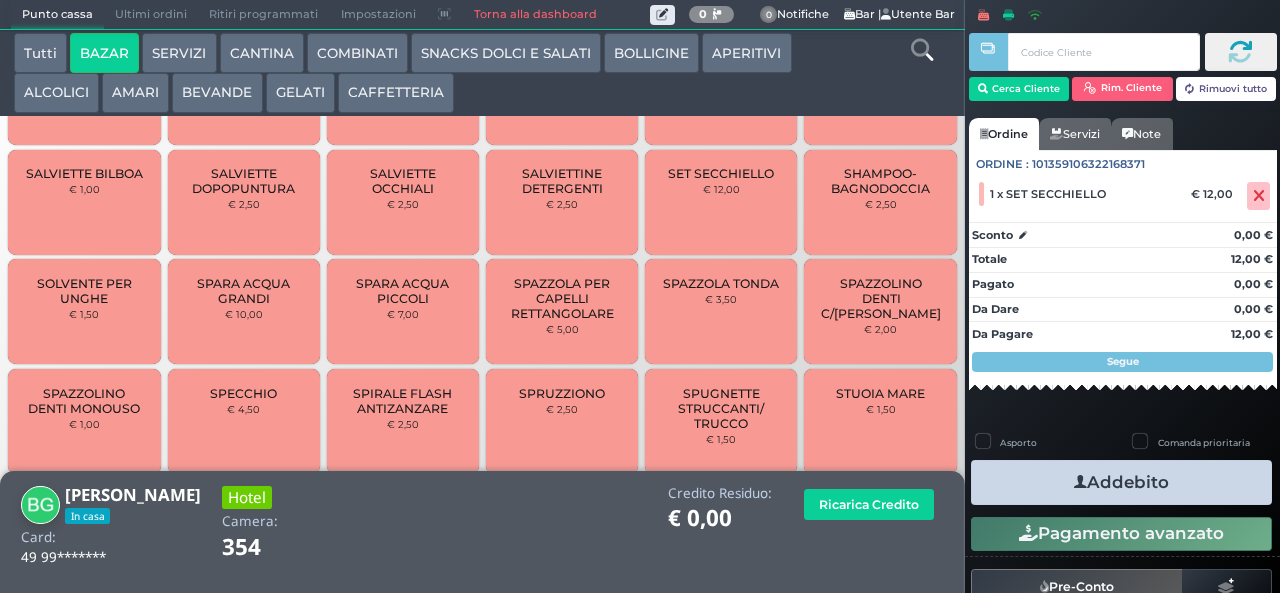 click at bounding box center (1080, 482) 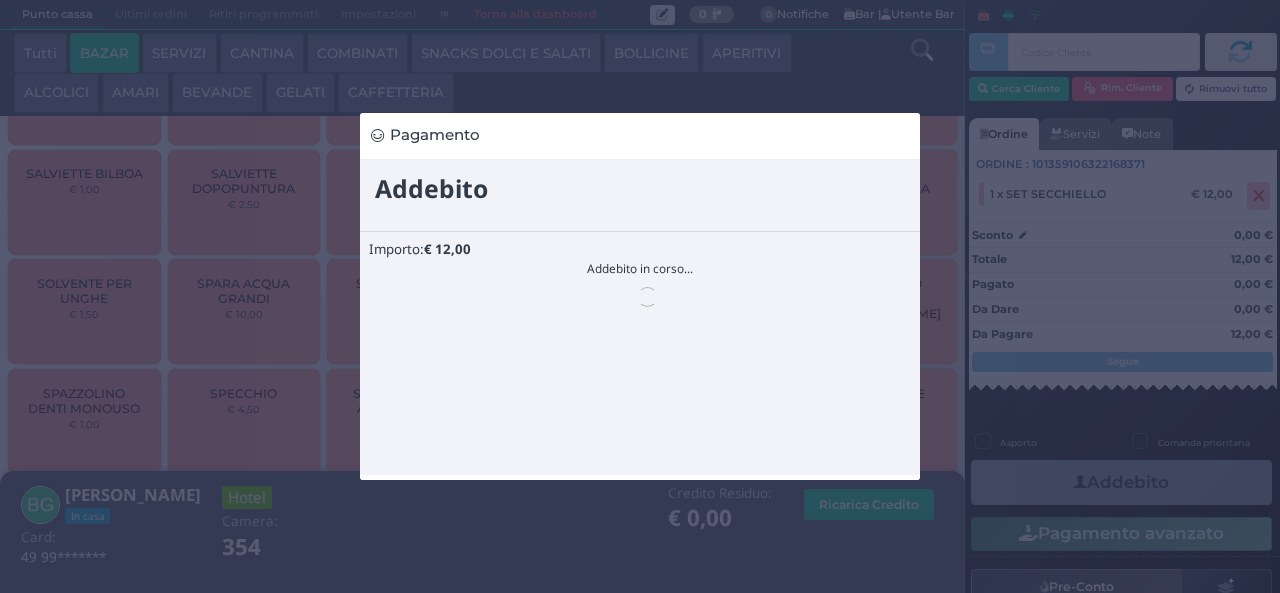 scroll, scrollTop: 0, scrollLeft: 0, axis: both 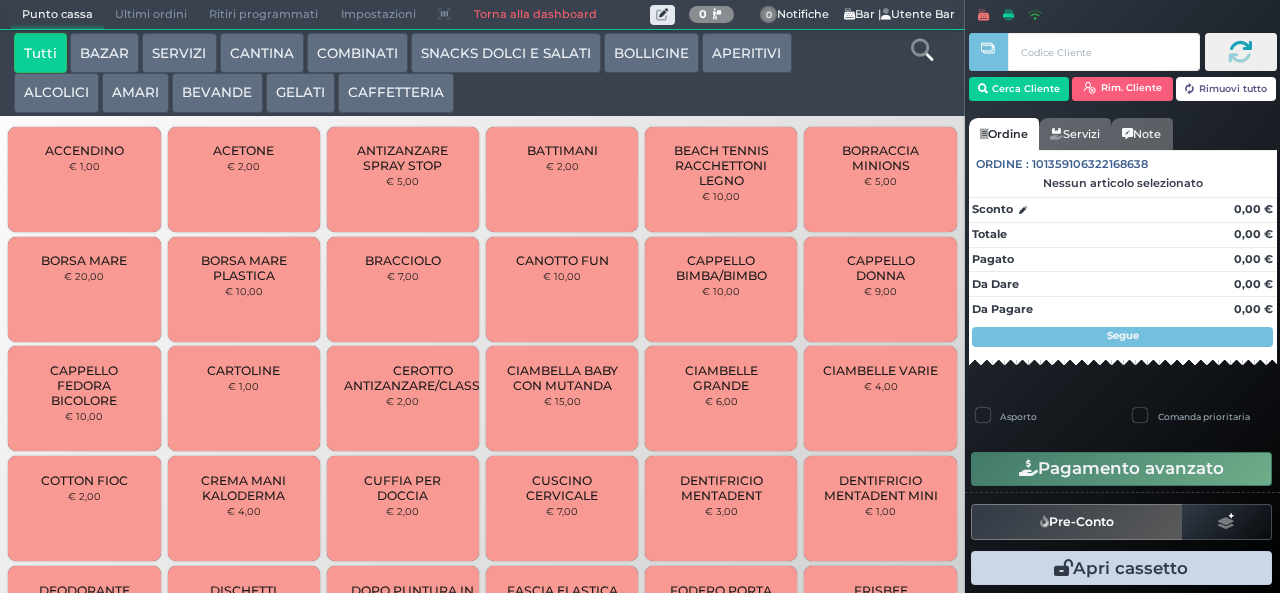 click on "BAZAR" at bounding box center [104, 53] 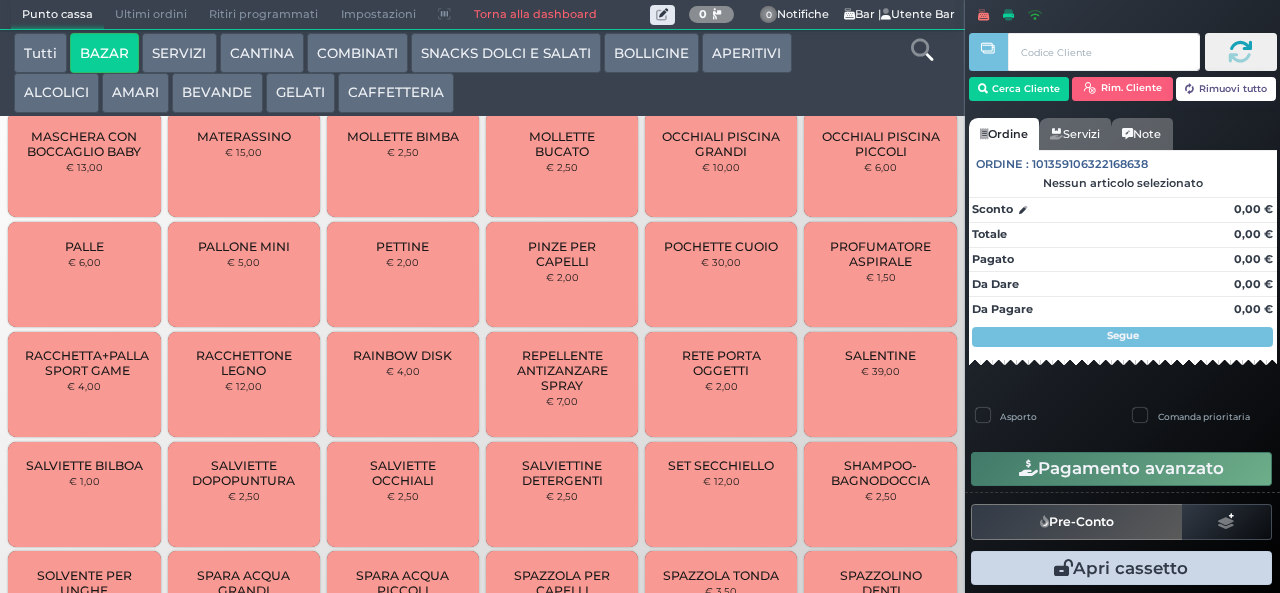 scroll, scrollTop: 1147, scrollLeft: 0, axis: vertical 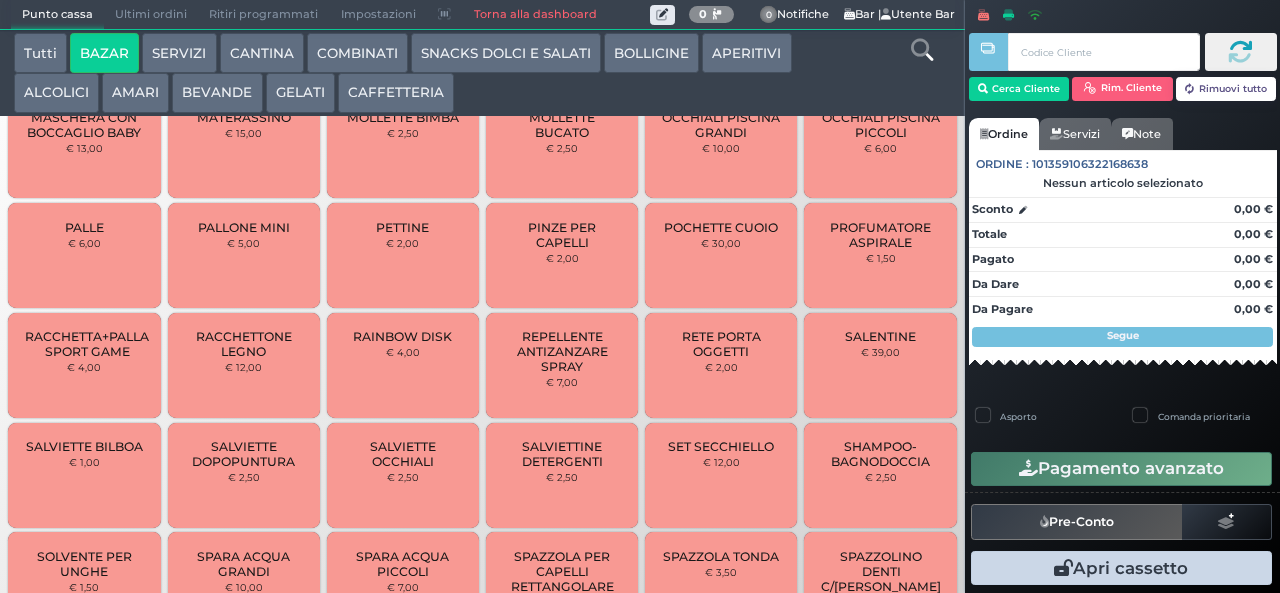 click on "RACCHETTONE LEGNO" at bounding box center [243, 344] 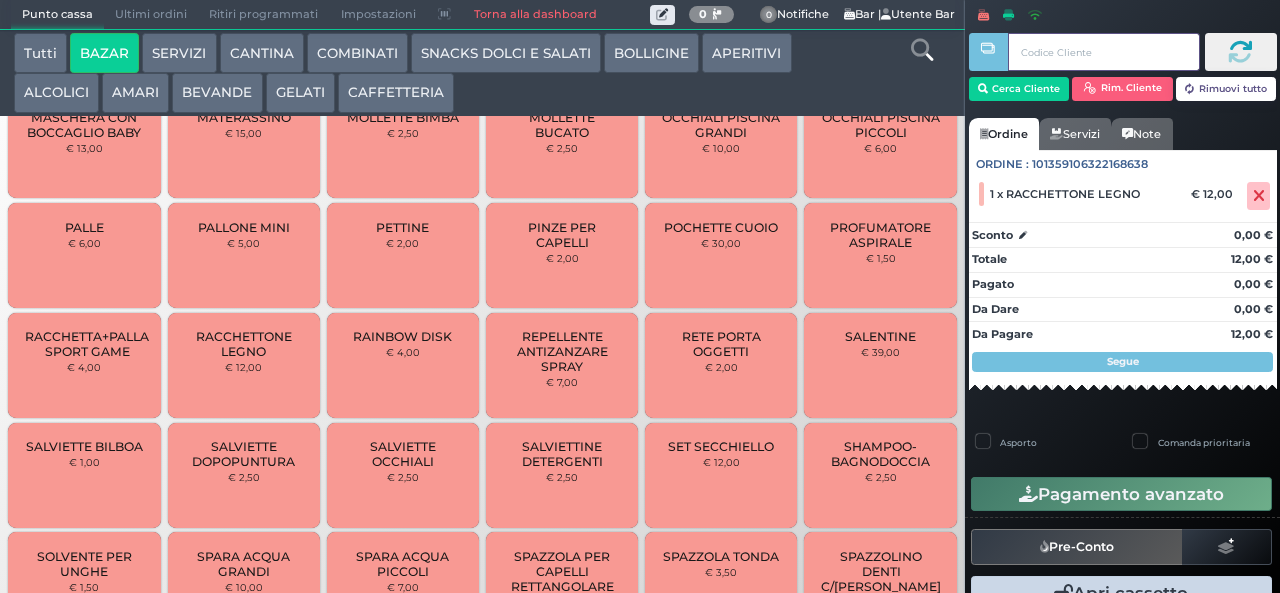 type 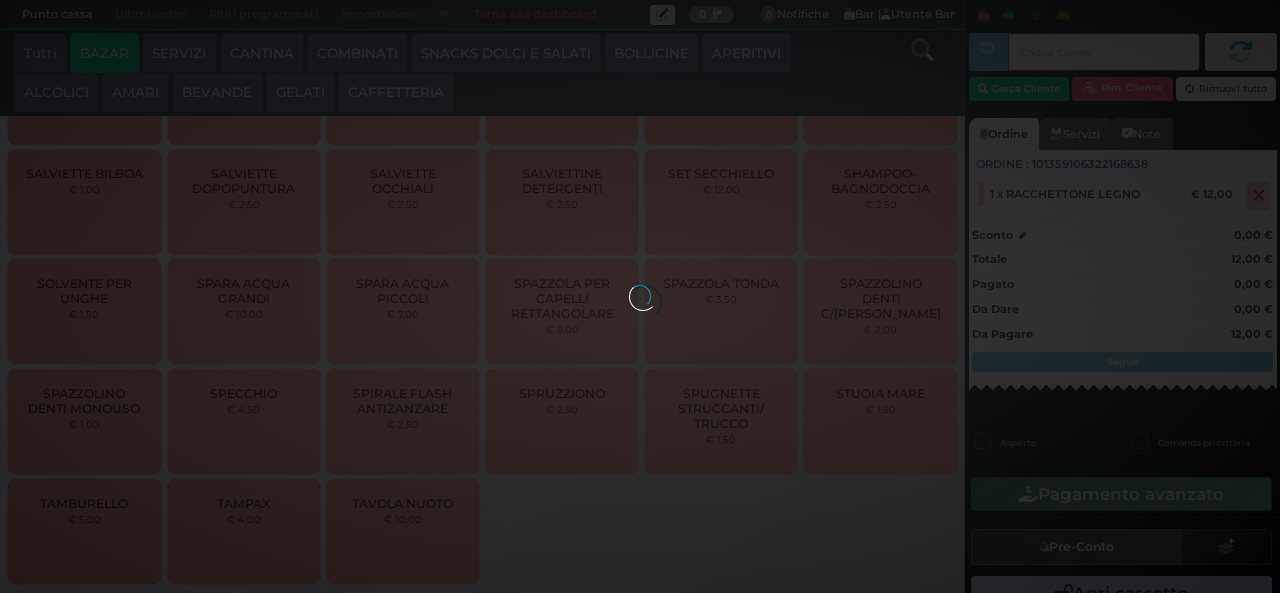 scroll, scrollTop: 1538, scrollLeft: 0, axis: vertical 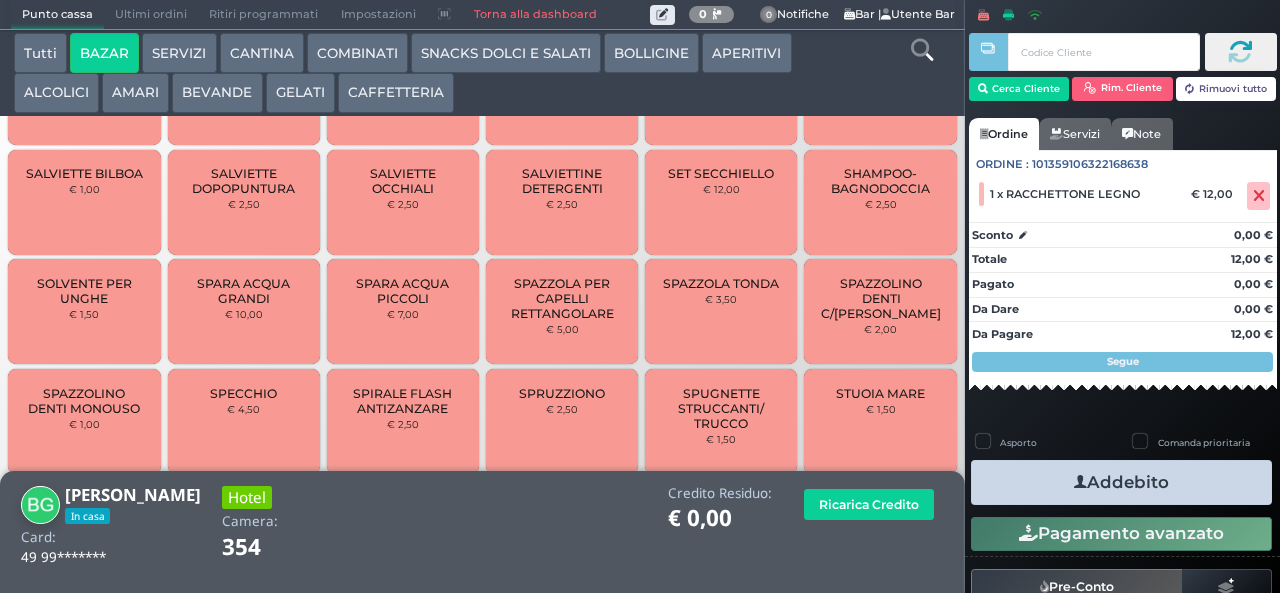 click at bounding box center [1080, 482] 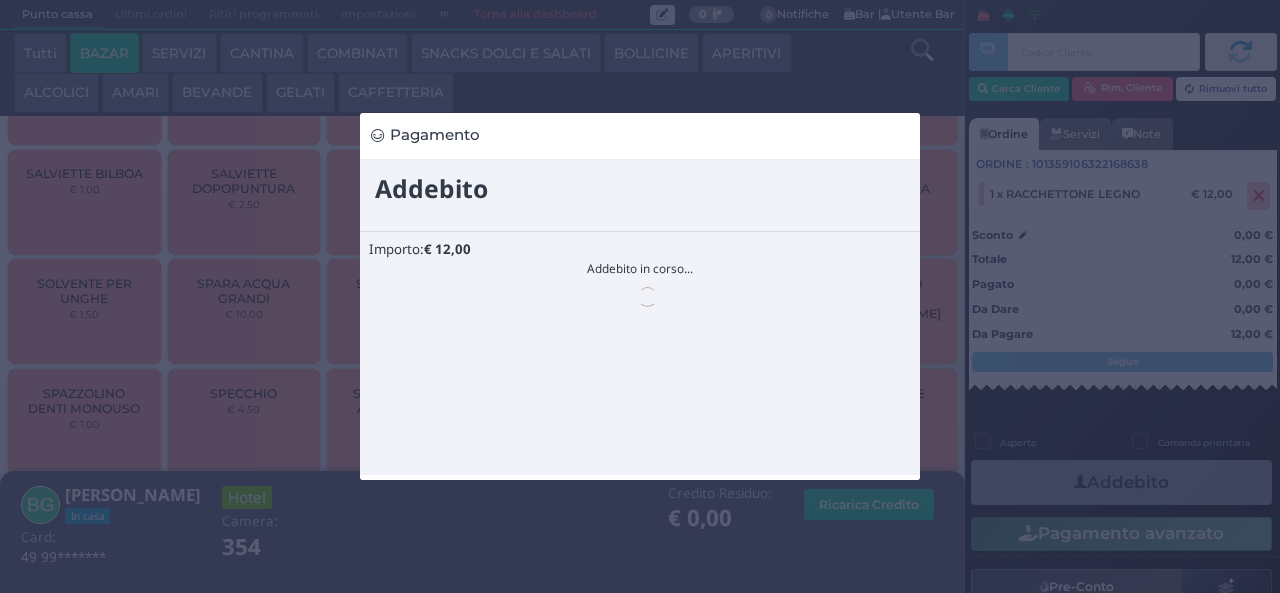 scroll, scrollTop: 0, scrollLeft: 0, axis: both 